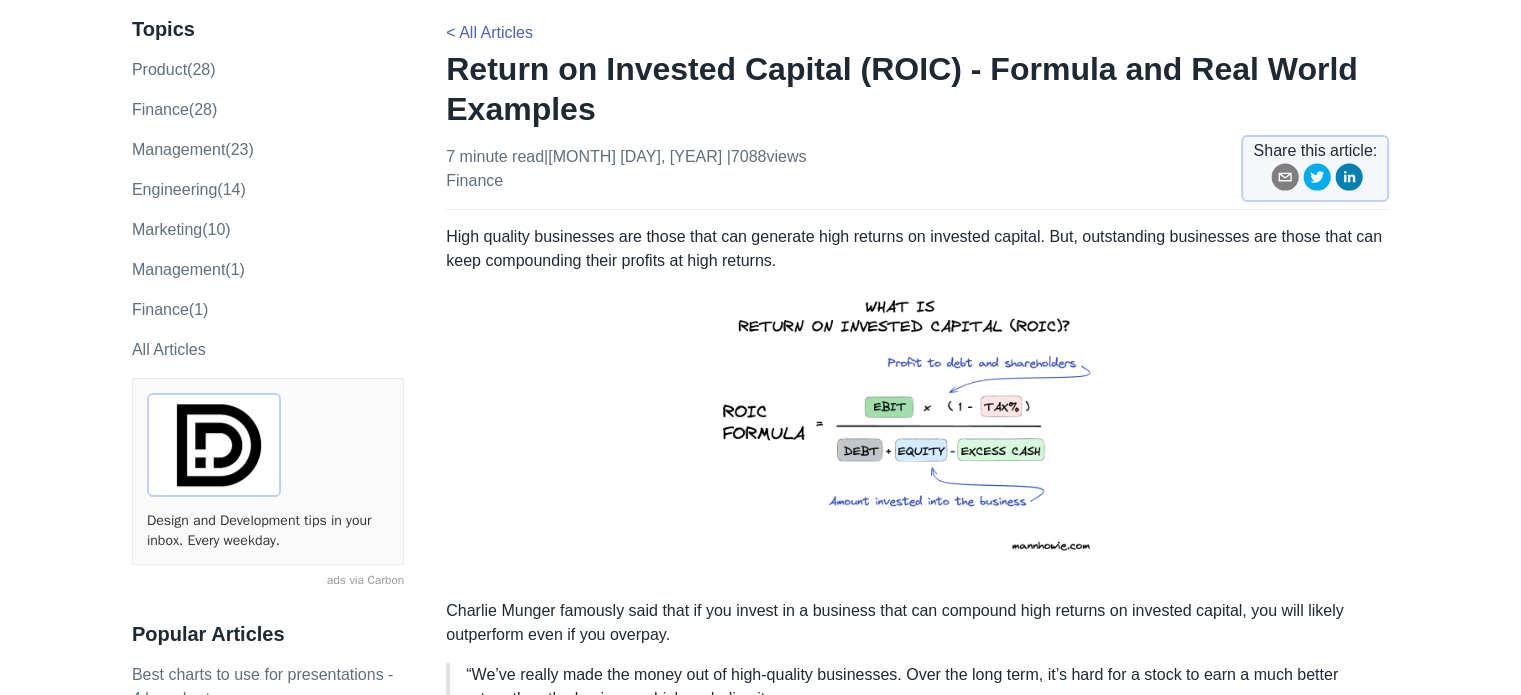 scroll, scrollTop: 100, scrollLeft: 0, axis: vertical 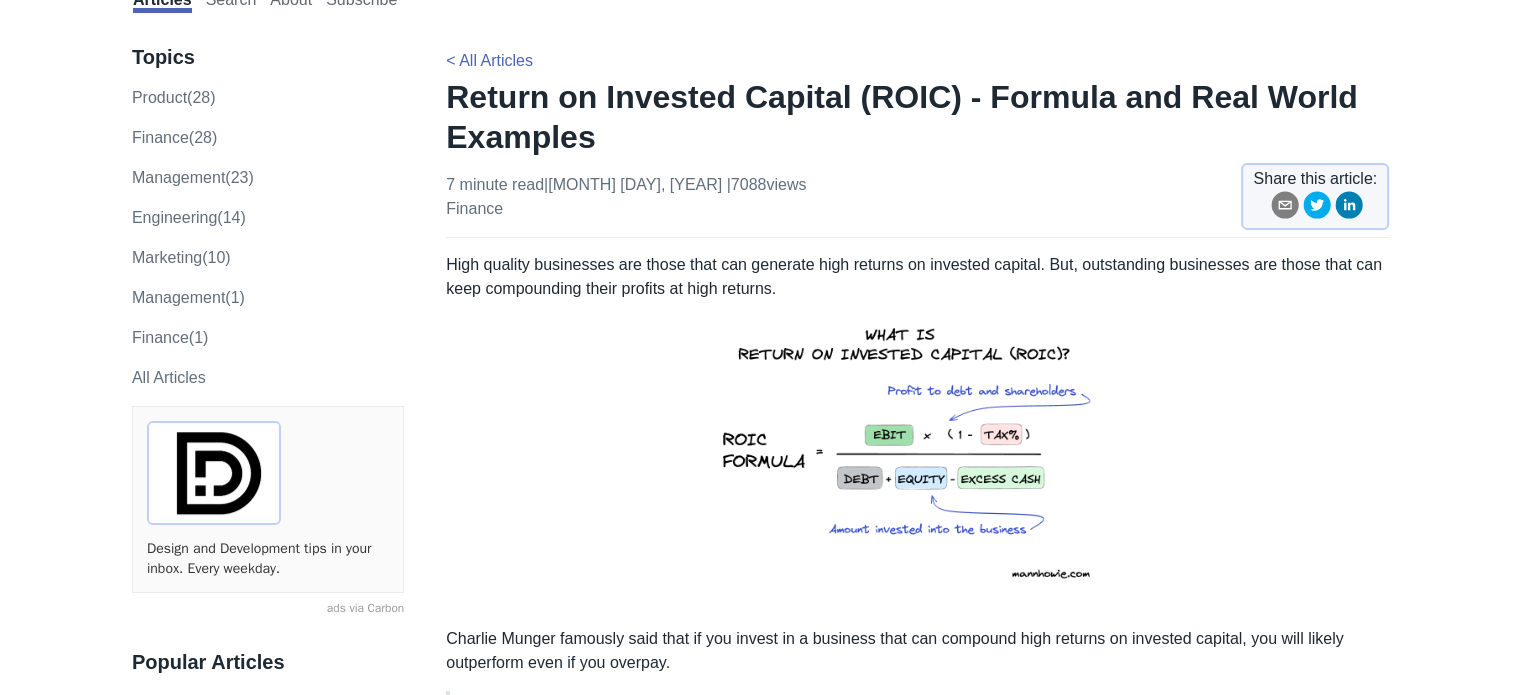 drag, startPoint x: 445, startPoint y: 261, endPoint x: 765, endPoint y: 307, distance: 323.28934 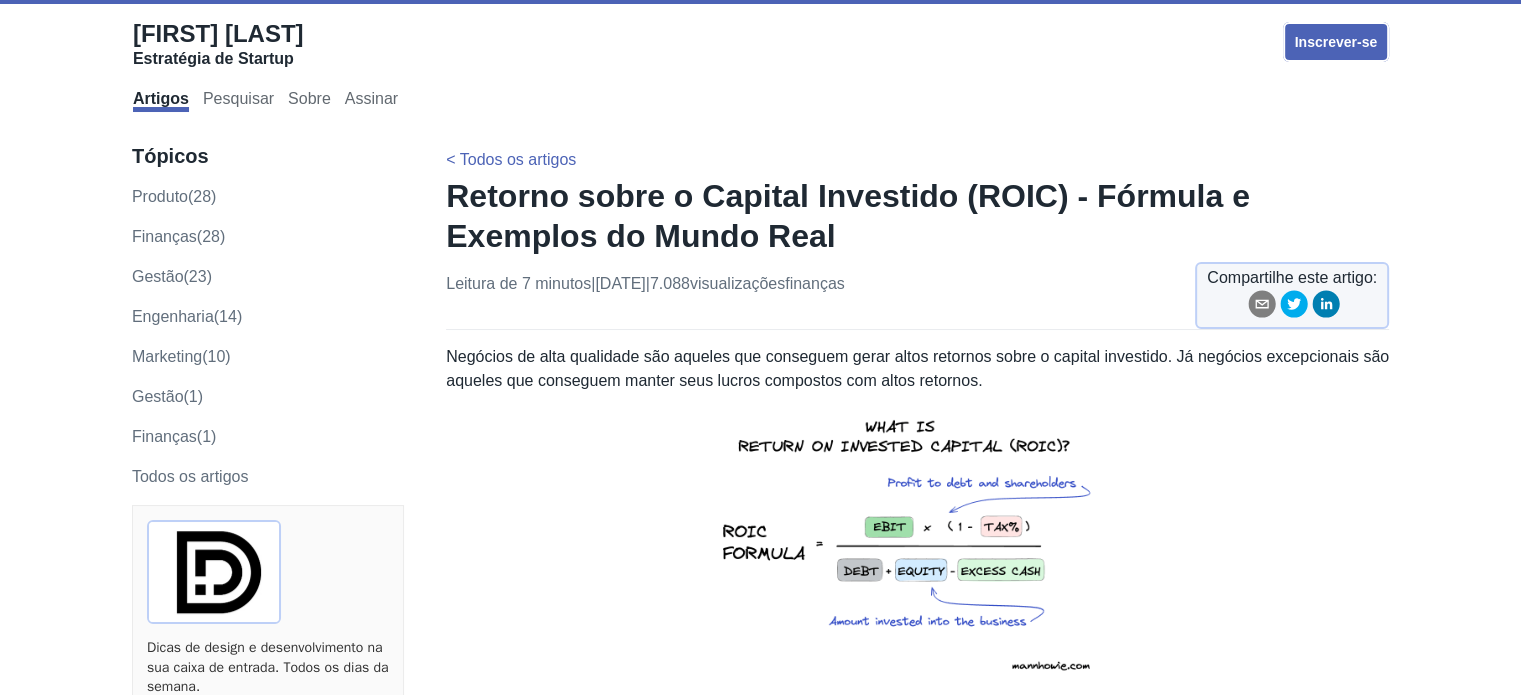 scroll, scrollTop: 0, scrollLeft: 0, axis: both 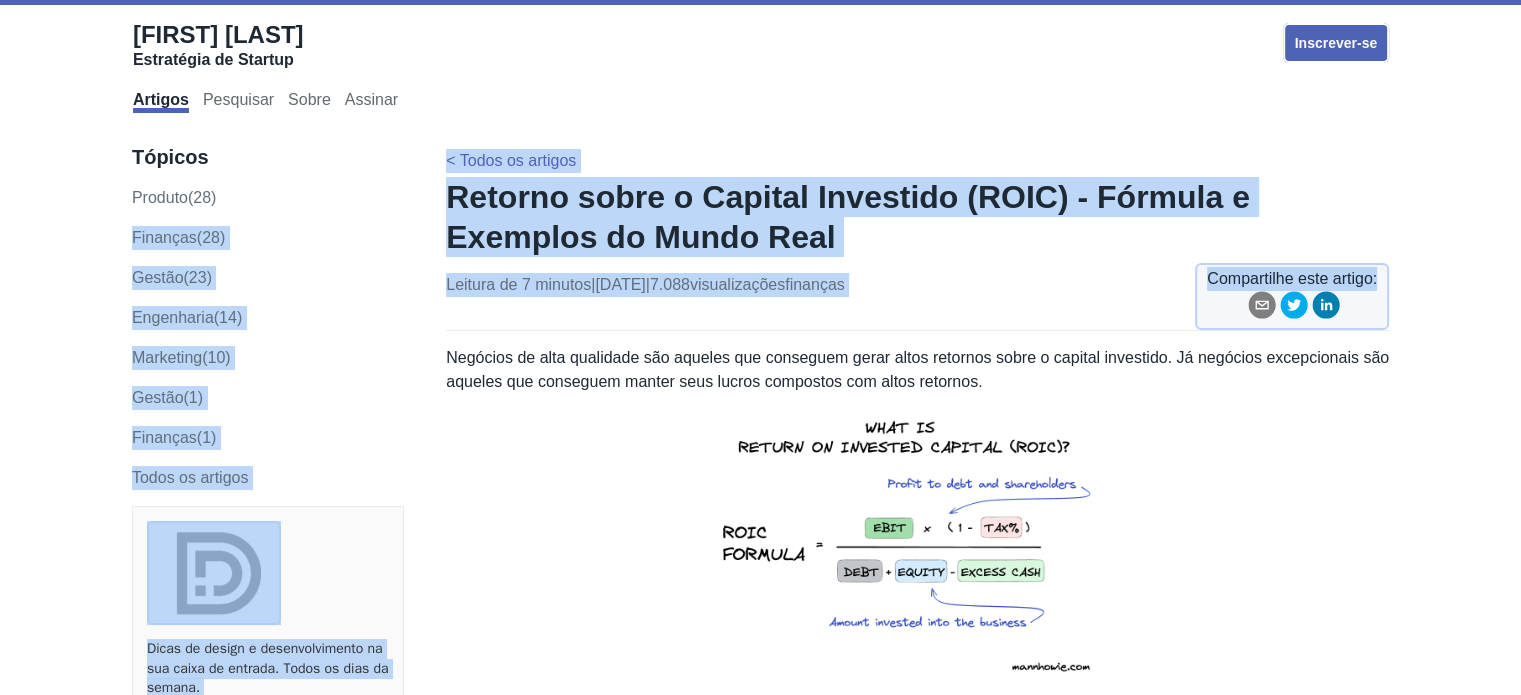drag, startPoint x: 436, startPoint y: 191, endPoint x: 808, endPoint y: 677, distance: 612.0294 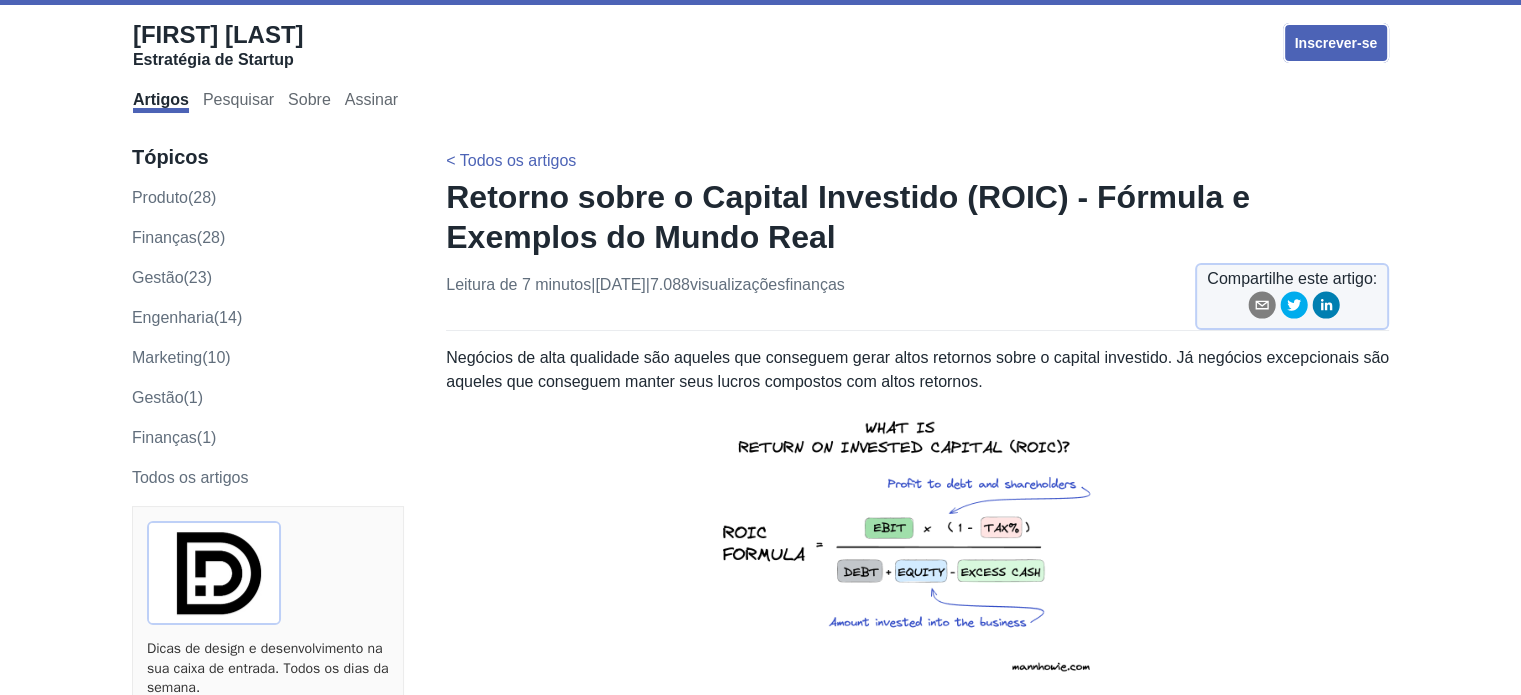 click on "Tópicos produto  (28) finanças  (28) gestão  (23) engenharia  (14) marketing  (10) Gestão  (1) Finanças  (1) Todos os artigos
Dicas de design e desenvolvimento na sua caixa de entrada. Todos os dias da semana.
anúncios via Carbon
Artigos populares Melhores gráficos para usar em apresentações - 4 gráficos principais Inversão: como Charlie Munger aborda problemas difíceis Como a McKinsey usa a estrutura SCR para criar esboços de slides poderosos Retorno sobre o Capital Investido (ROIC) - Fórmula e Exemplos do Mundo Real Quanto valerá a Netflix em 2024? US$ 100 bilhões Como a Costco evita o fracasso? Concentre-se no que é ruim Recompra de ações vs. dividendos: quem ganha? Fórmula IRR vs MIRR explicada: escolha a métrica certa para seus investimentos Como responder a solicitações de recursos de produtos? Pergunte "Quando foi a última vez" Compreendendo 6 principais índices financeiros - Best Buy vs Netflix vs Meta vs Apple" at bounding box center (289, 1486) 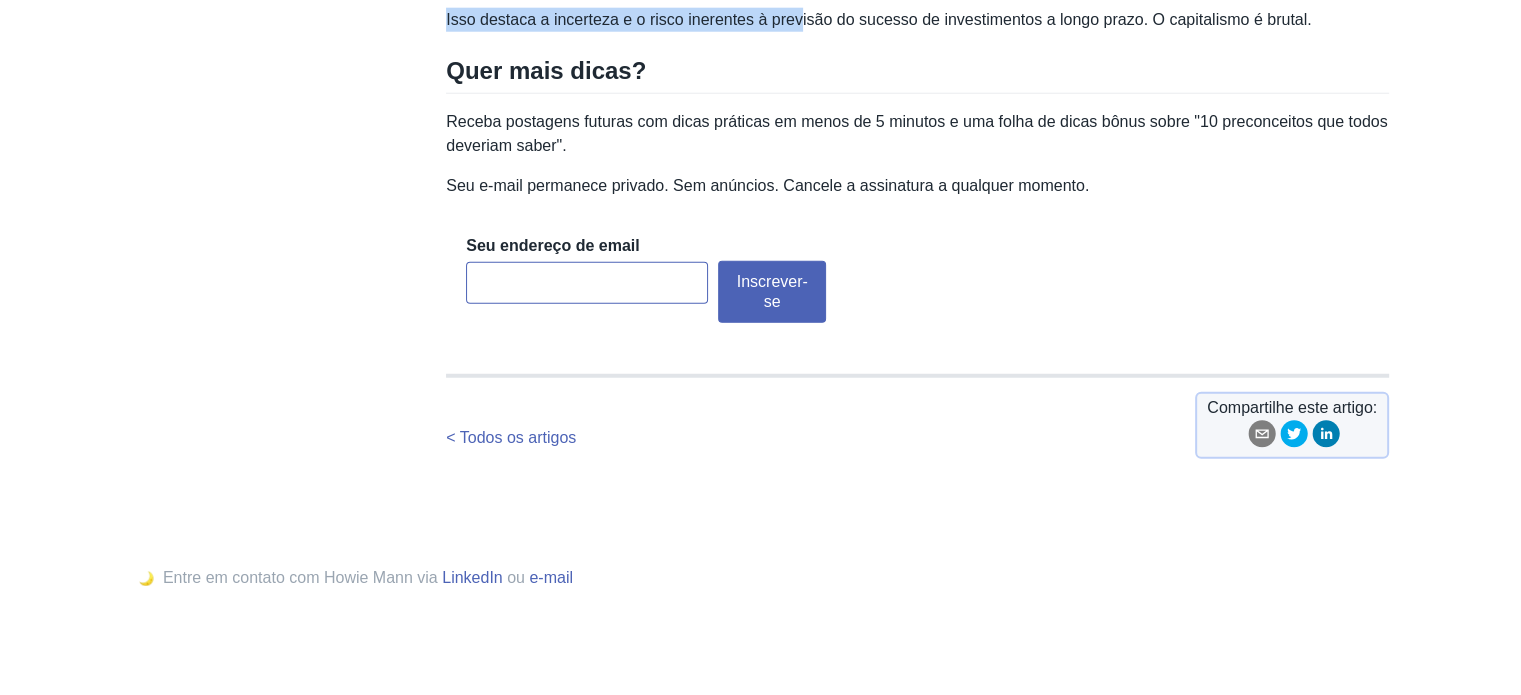 scroll, scrollTop: 5344, scrollLeft: 0, axis: vertical 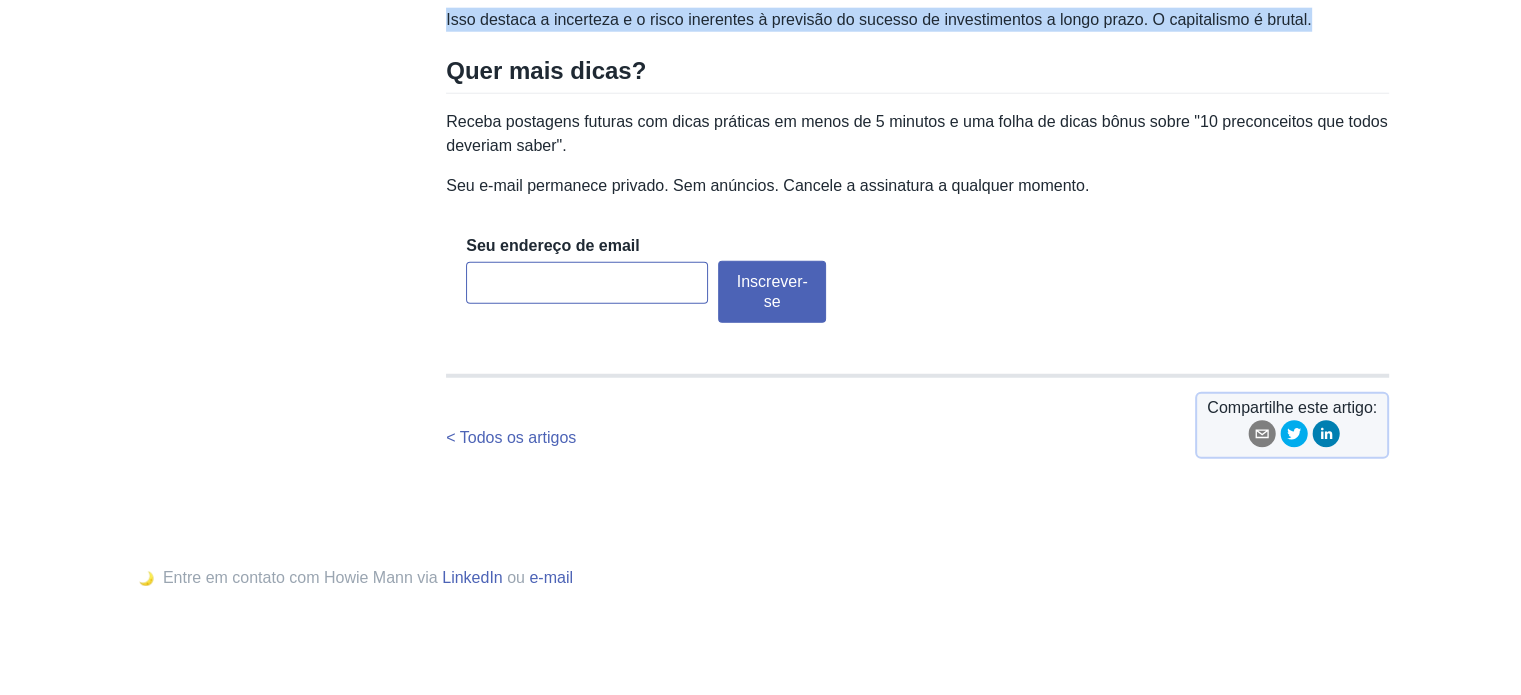 drag, startPoint x: 450, startPoint y: 355, endPoint x: 1304, endPoint y: 50, distance: 906.8302 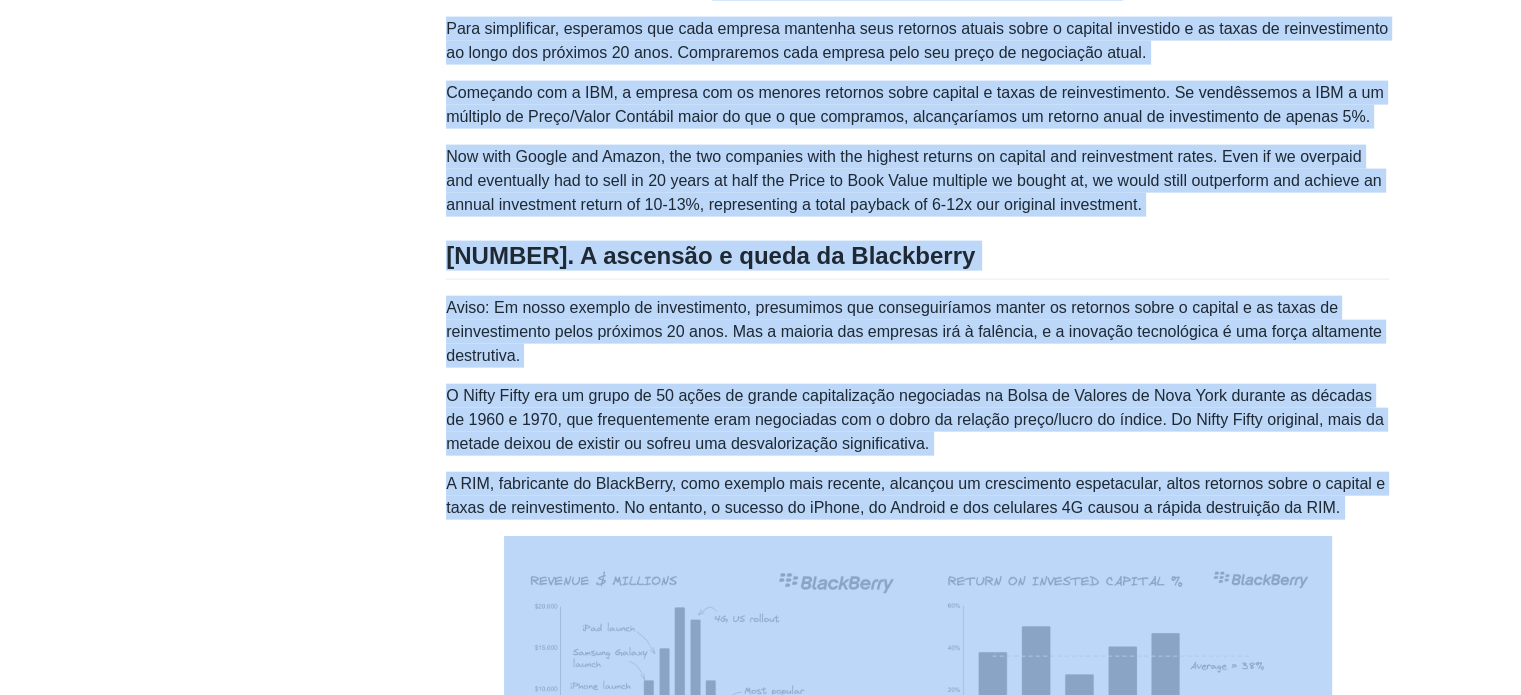 scroll, scrollTop: 4444, scrollLeft: 0, axis: vertical 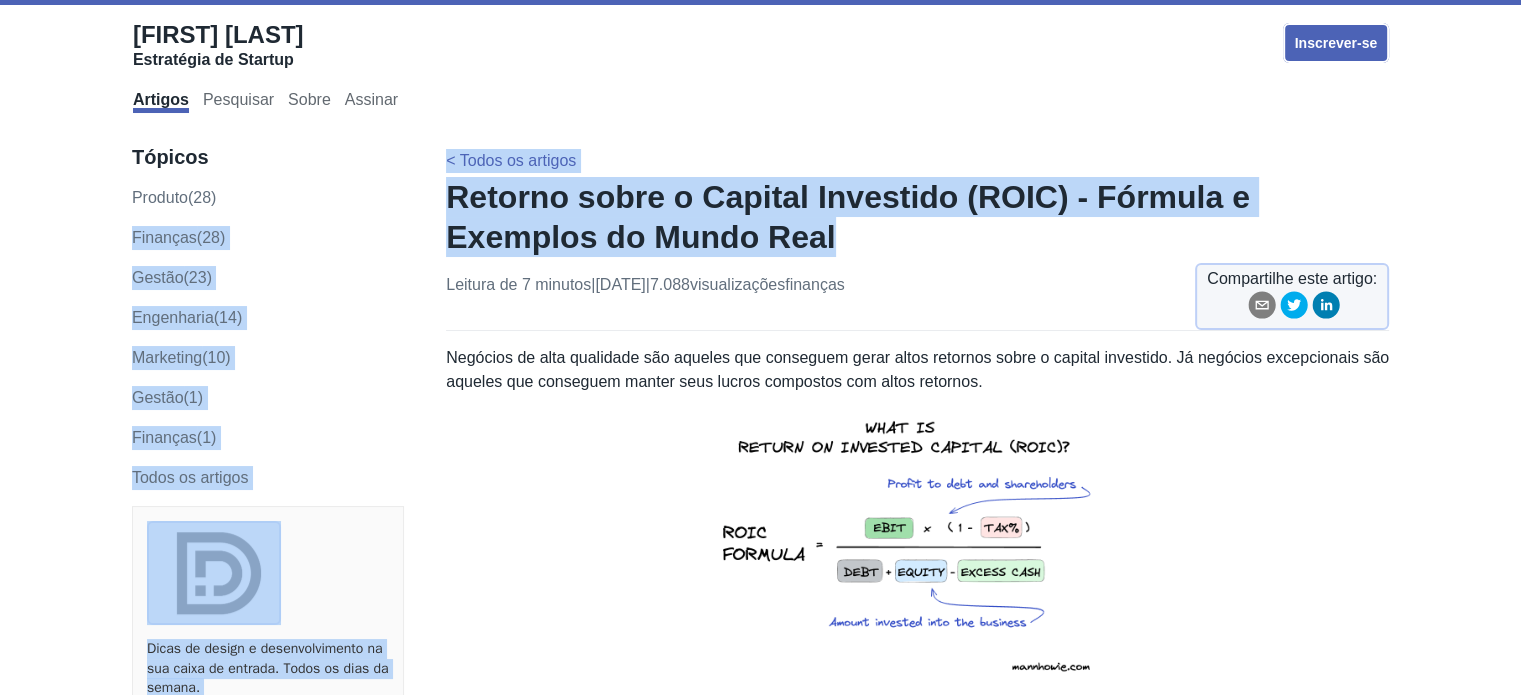 drag, startPoint x: 436, startPoint y: 195, endPoint x: 686, endPoint y: 225, distance: 251.79356 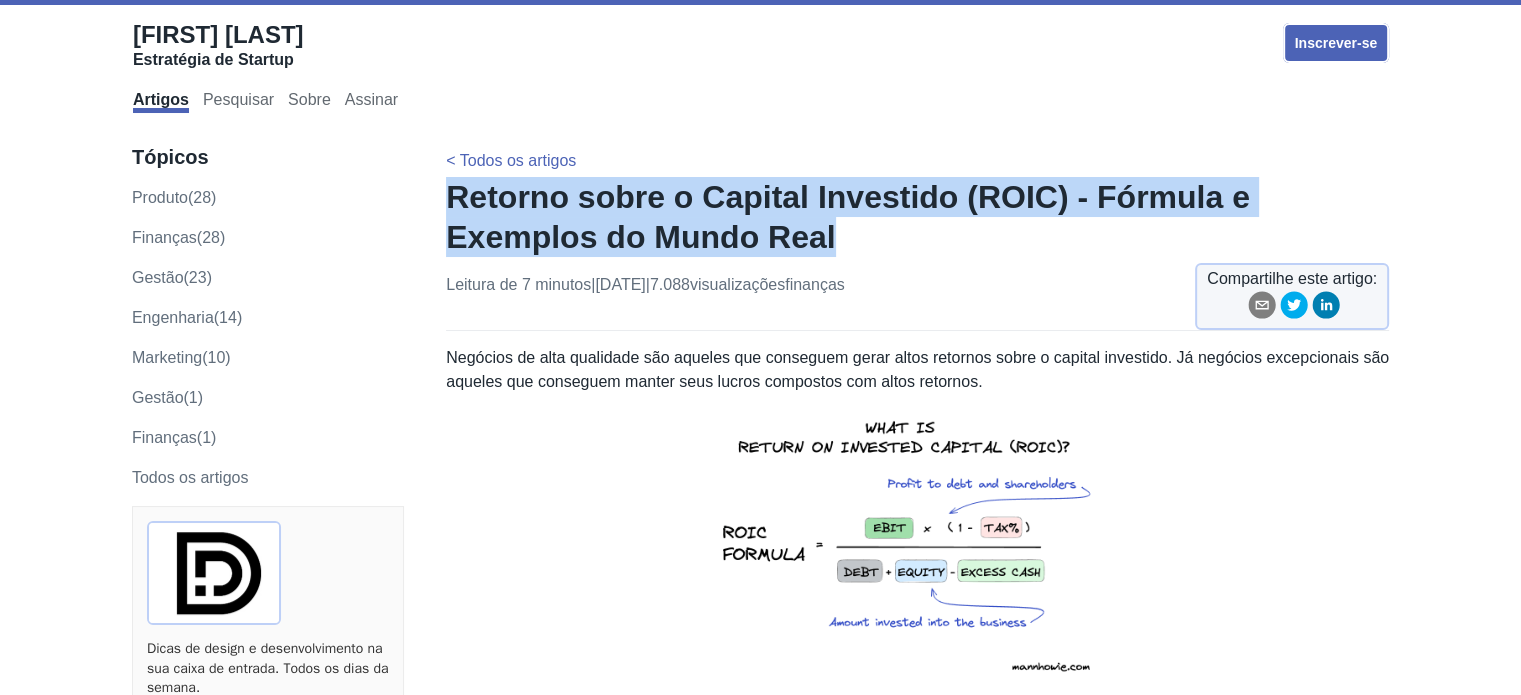 drag, startPoint x: 672, startPoint y: 243, endPoint x: 452, endPoint y: 210, distance: 222.46123 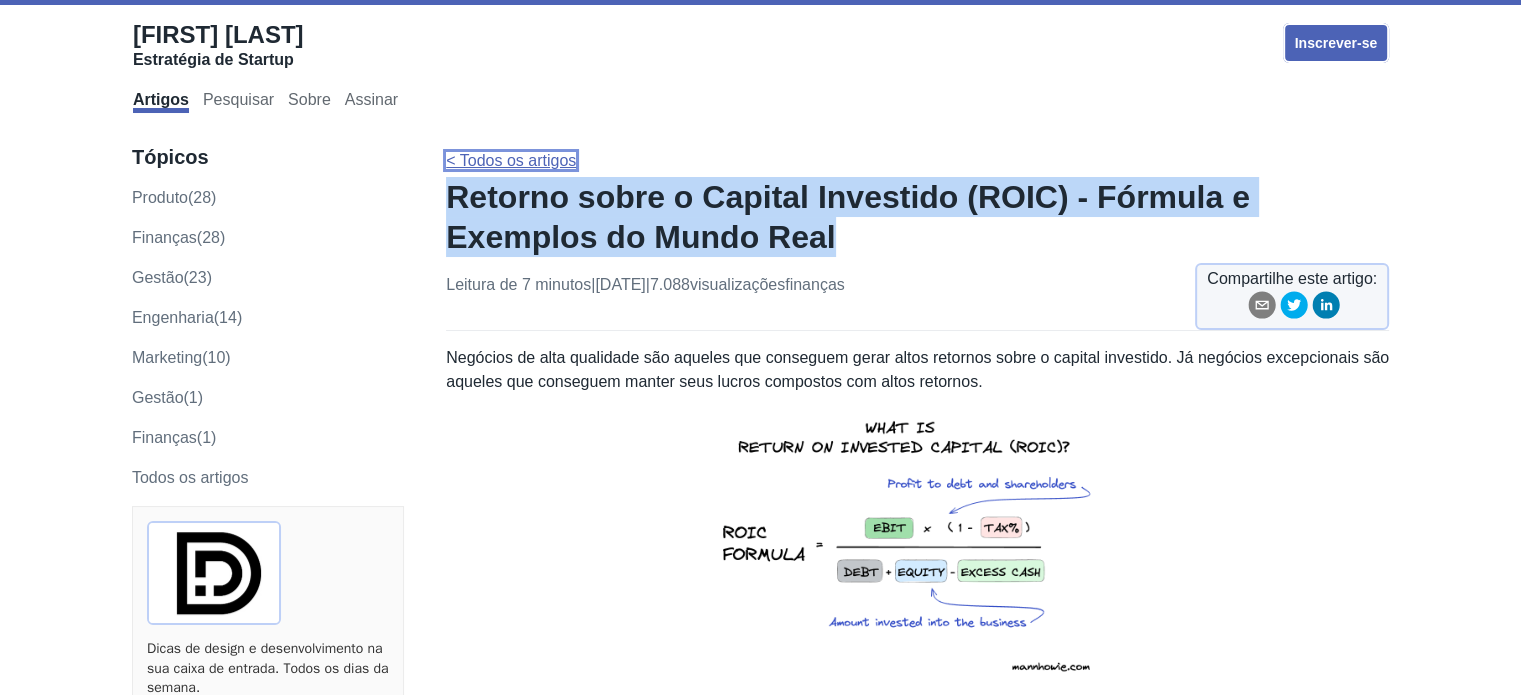 click on "< Todos os artigos" at bounding box center [511, 160] 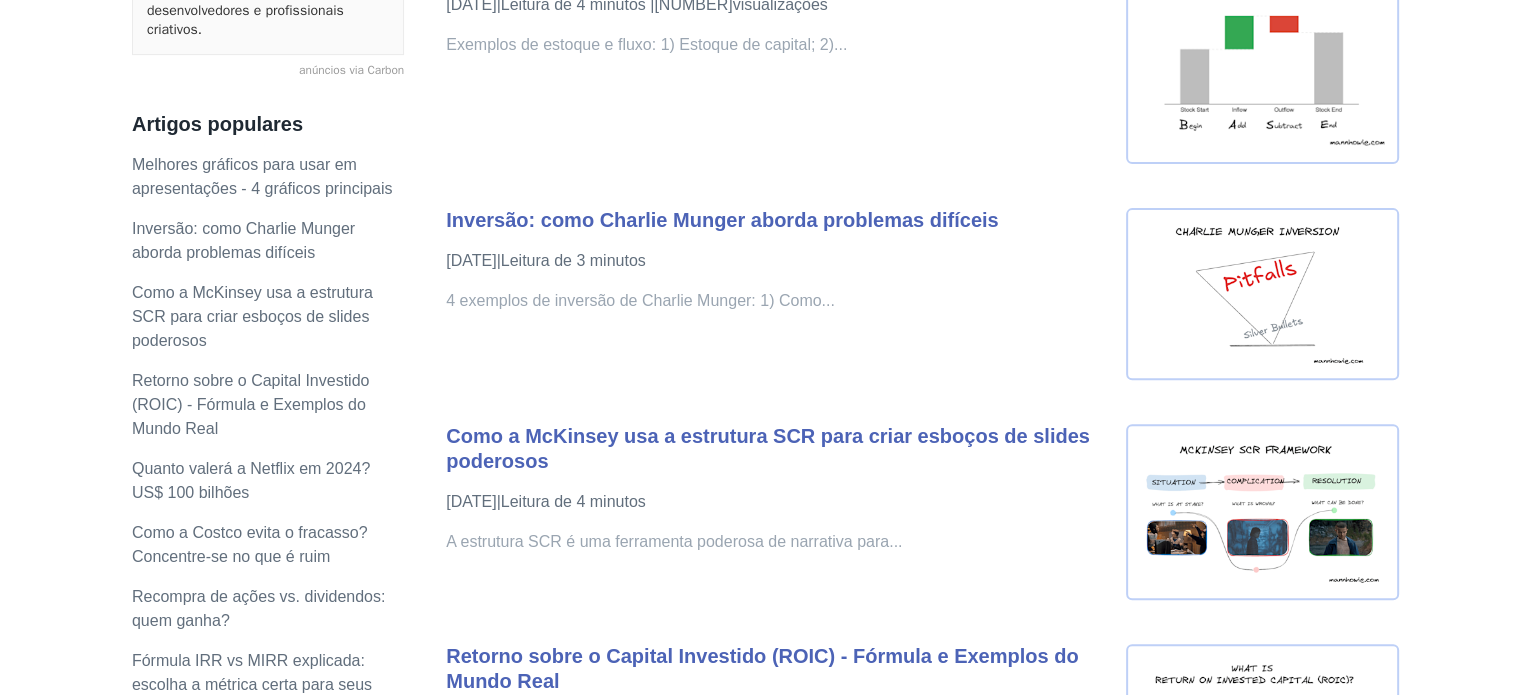 scroll, scrollTop: 700, scrollLeft: 0, axis: vertical 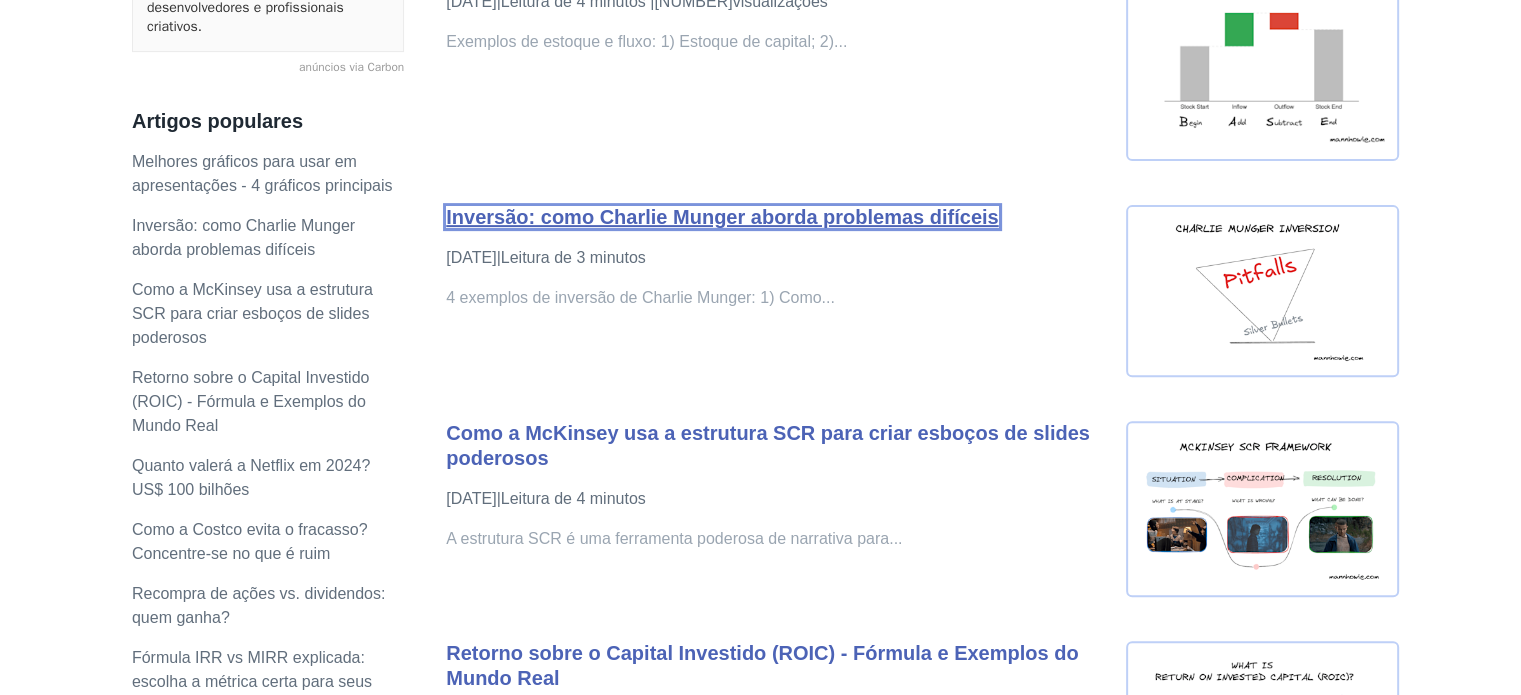 click on "Inversão: como Charlie Munger aborda problemas difíceis" at bounding box center [722, 217] 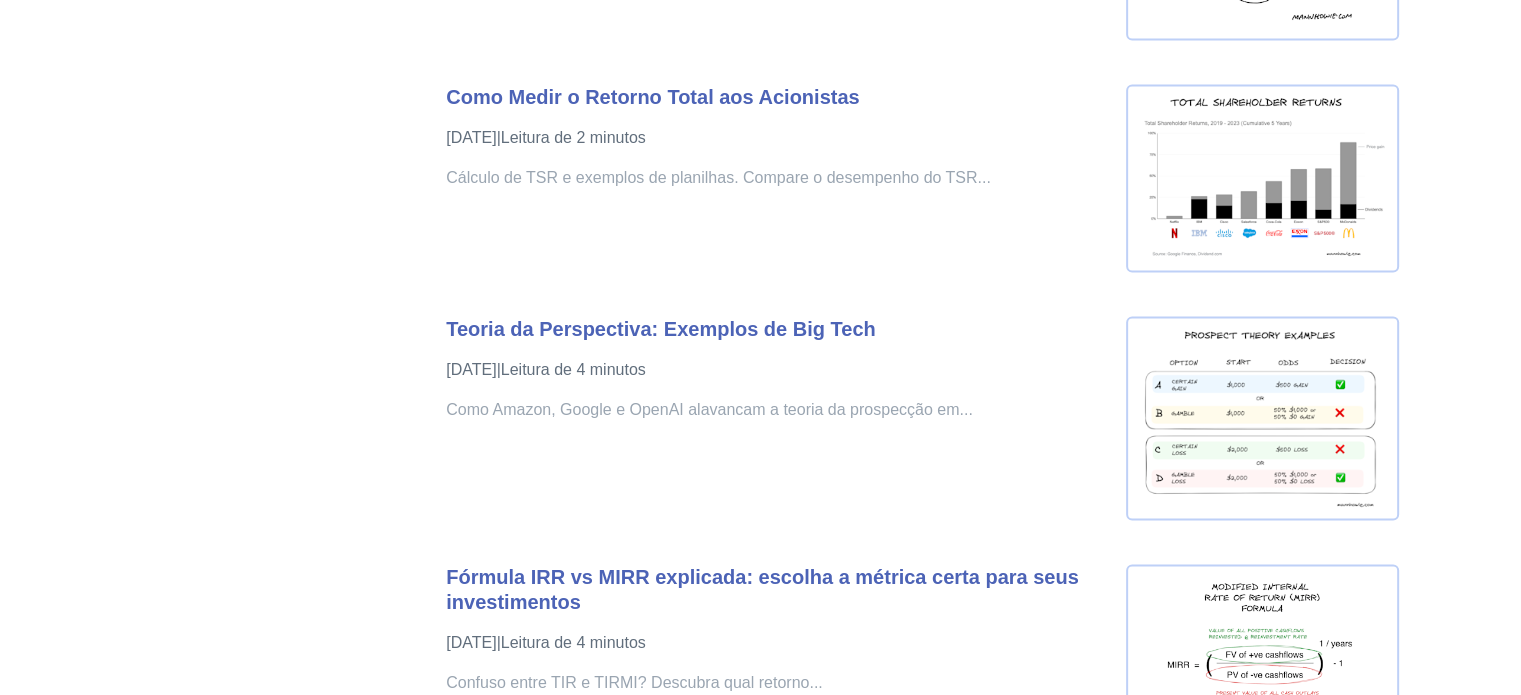 scroll, scrollTop: 4100, scrollLeft: 0, axis: vertical 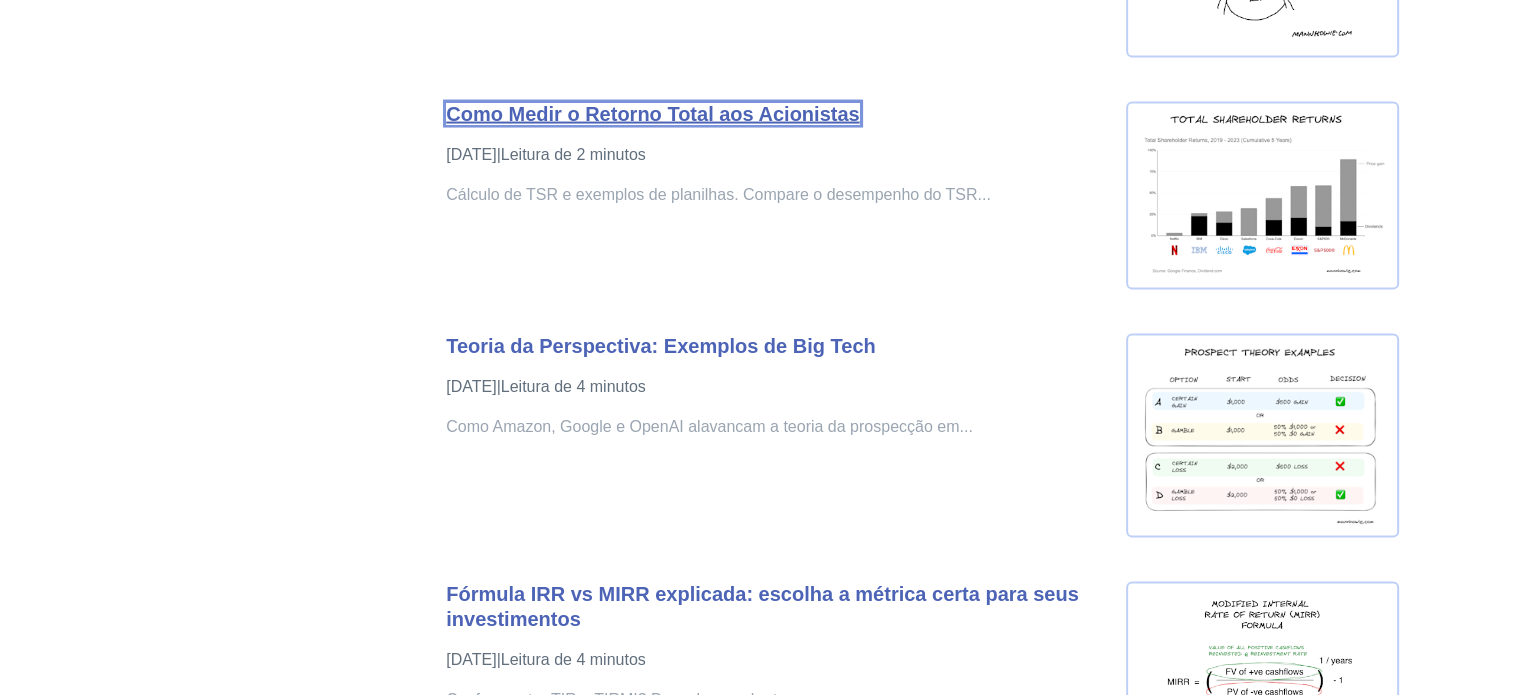 click on "Como Medir o Retorno Total aos Acionistas" at bounding box center (652, 114) 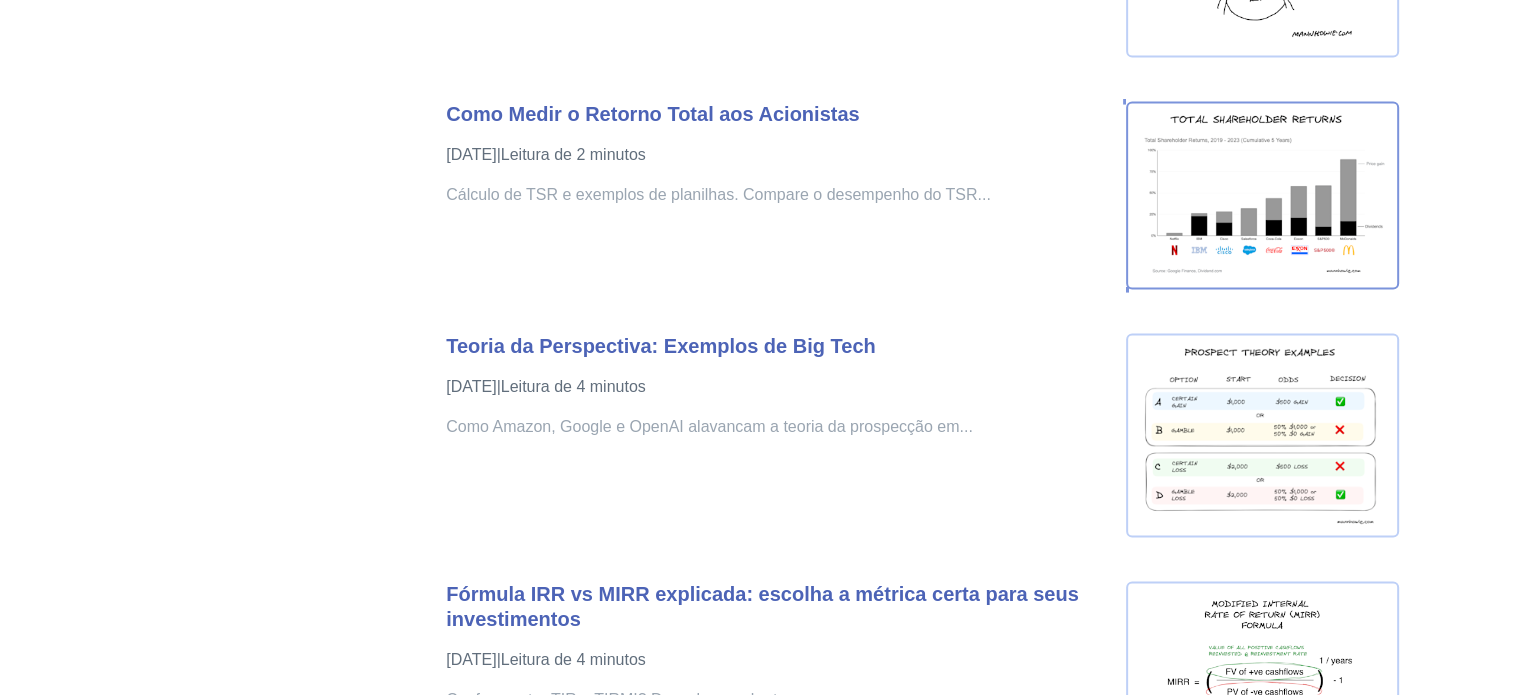 click at bounding box center (1262, 195) 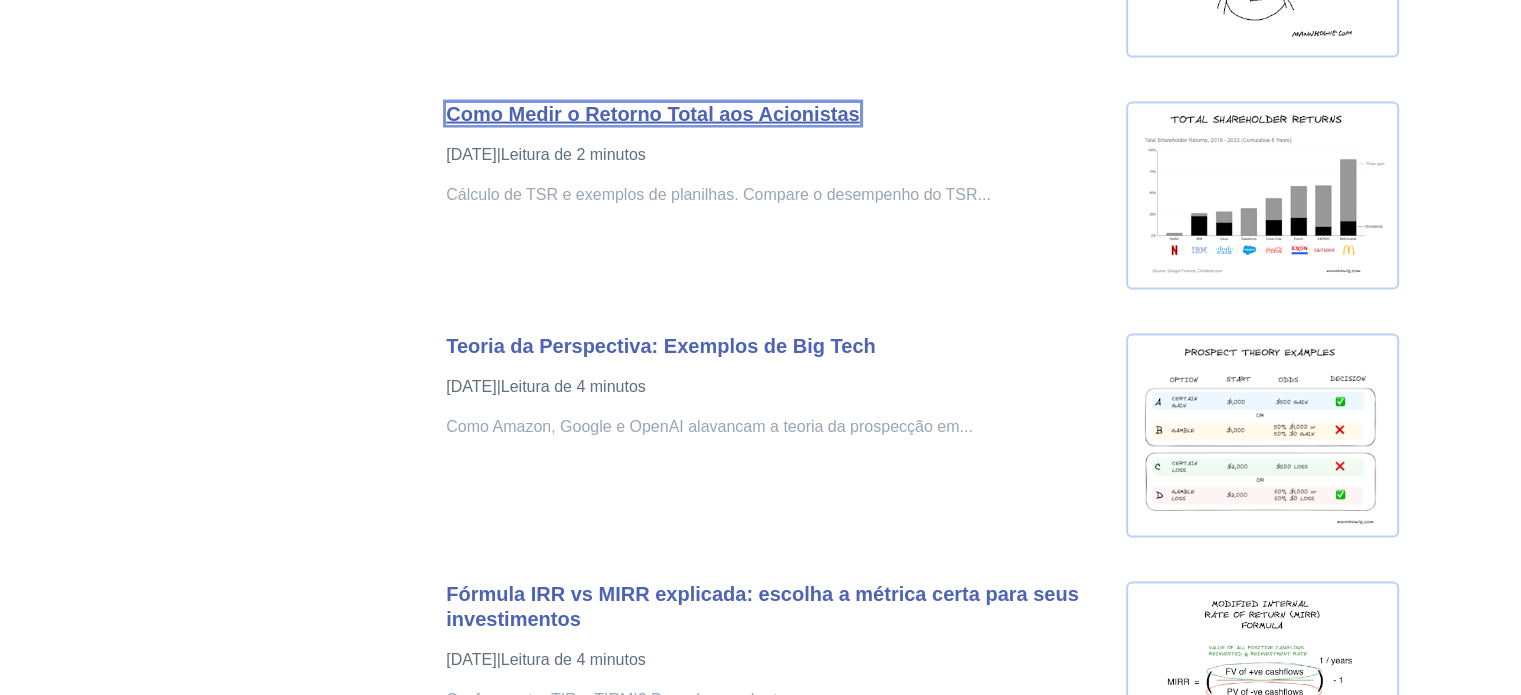 click on "Como Medir o Retorno Total aos Acionistas" at bounding box center (652, 114) 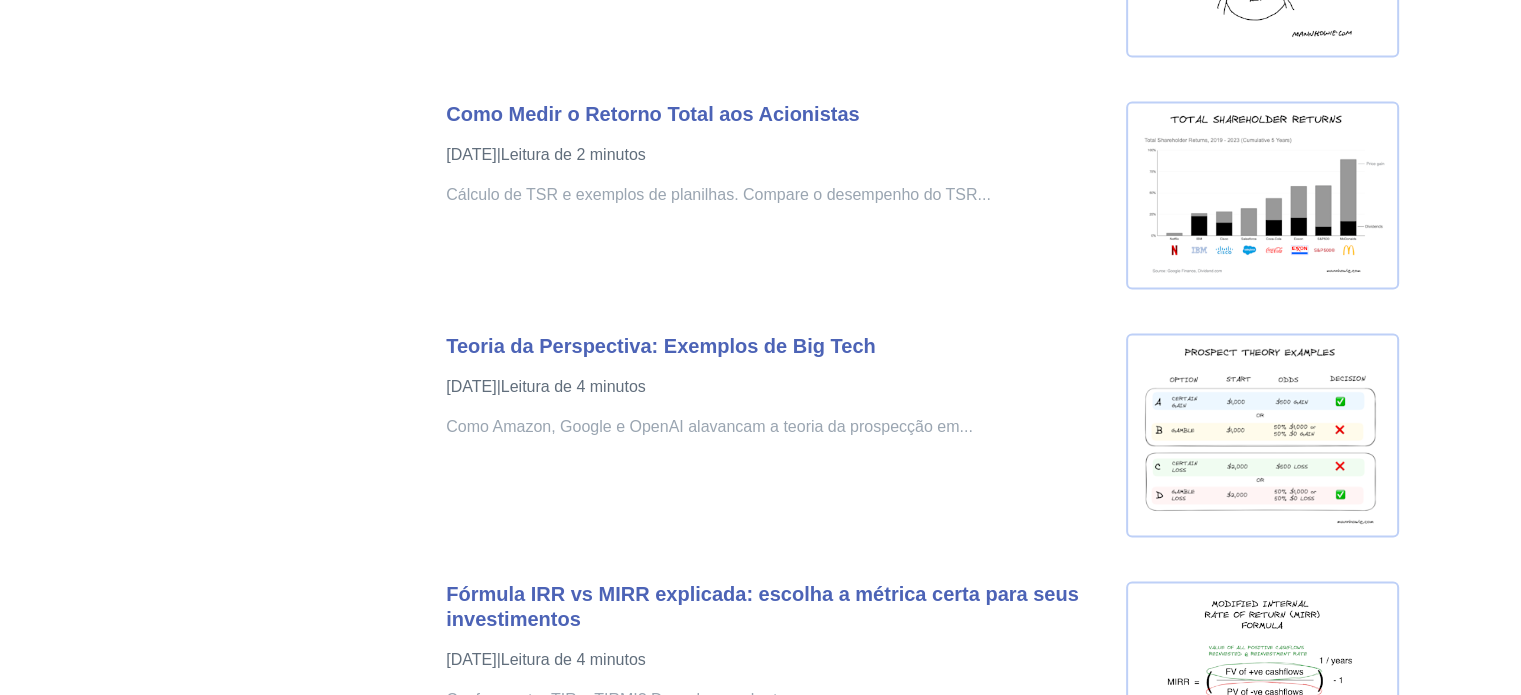 click on "Cálculo de TSR e exemplos de planilhas. Compare o desempenho do TSR..." at bounding box center [718, 194] 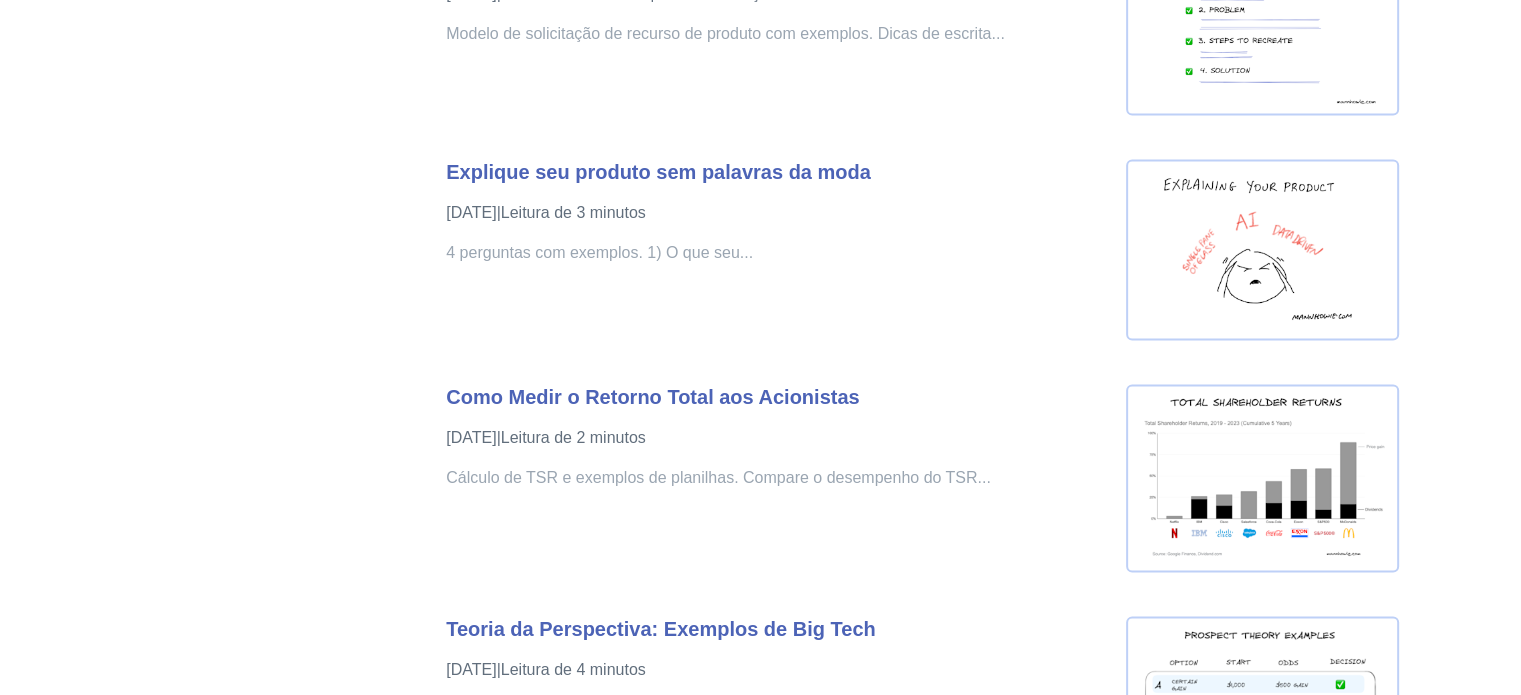 scroll, scrollTop: 3800, scrollLeft: 0, axis: vertical 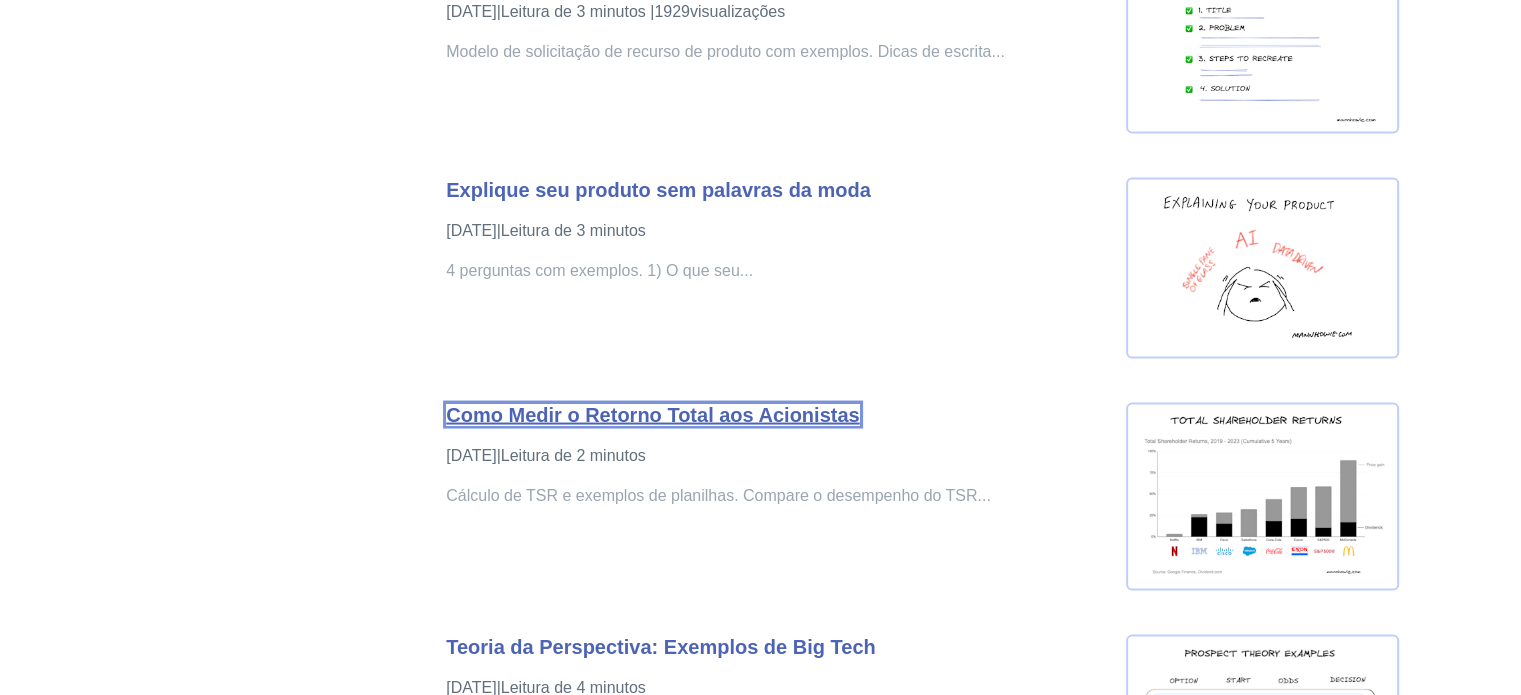 click on "Como Medir o Retorno Total aos Acionistas" at bounding box center (652, 414) 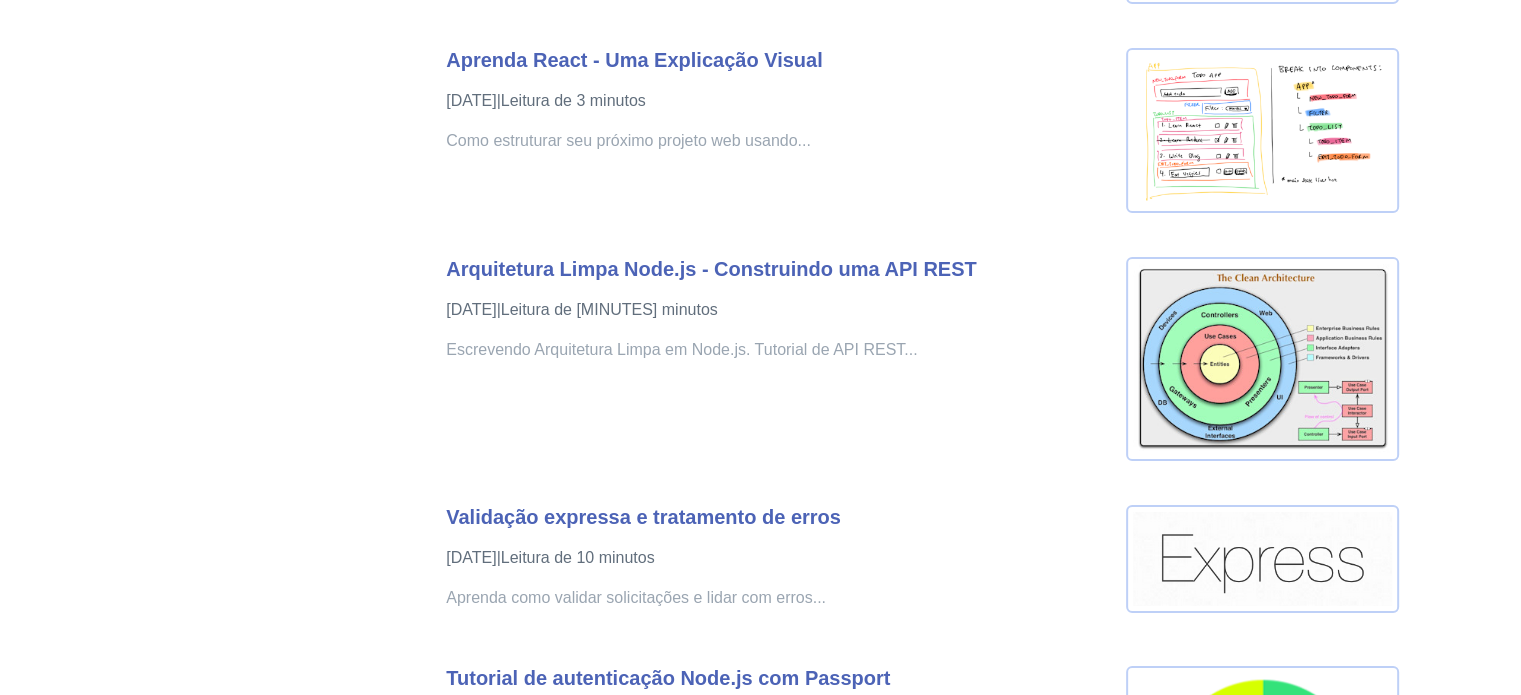 scroll, scrollTop: 13732, scrollLeft: 0, axis: vertical 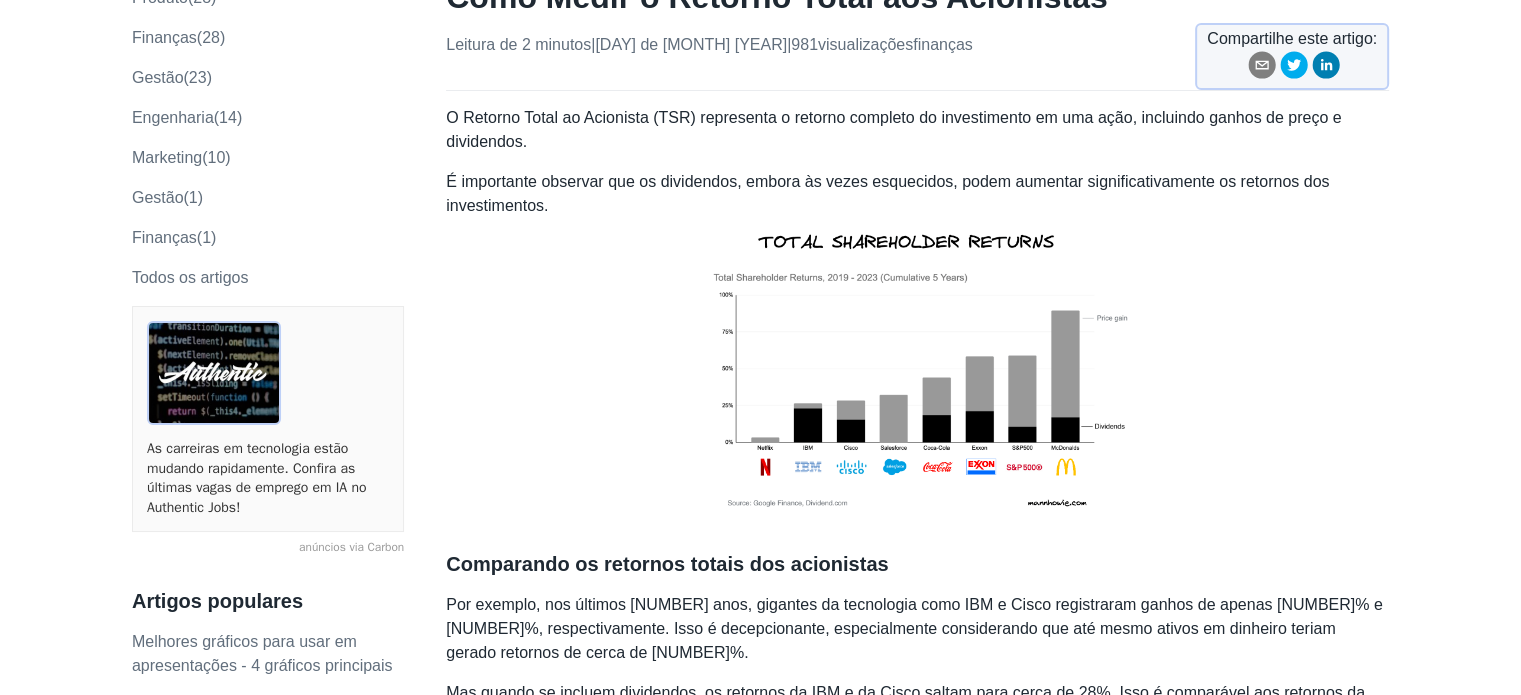 click on "O Retorno Total ao Acionista (TSR) representa o retorno completo do investimento em uma ação, incluindo ganhos de preço e dividendos." at bounding box center [917, 130] 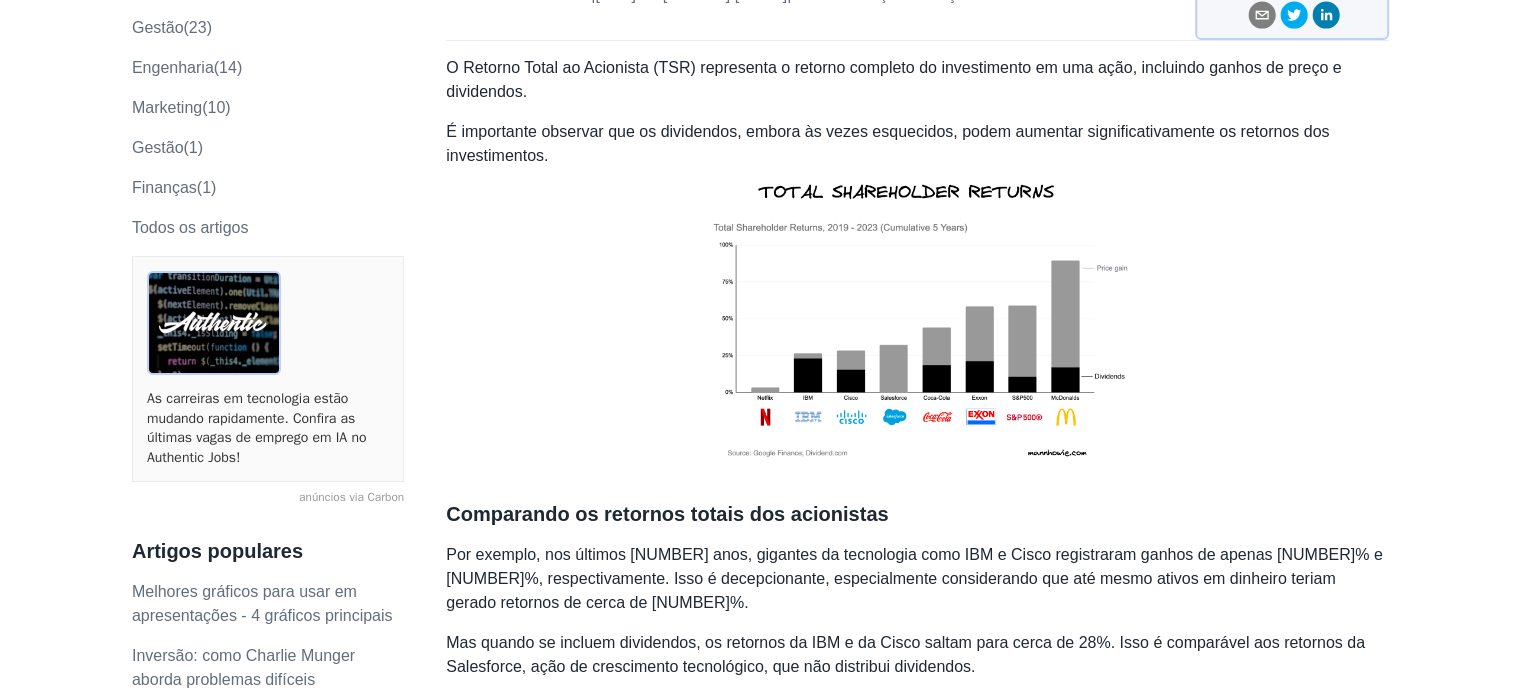 scroll, scrollTop: 0, scrollLeft: 0, axis: both 